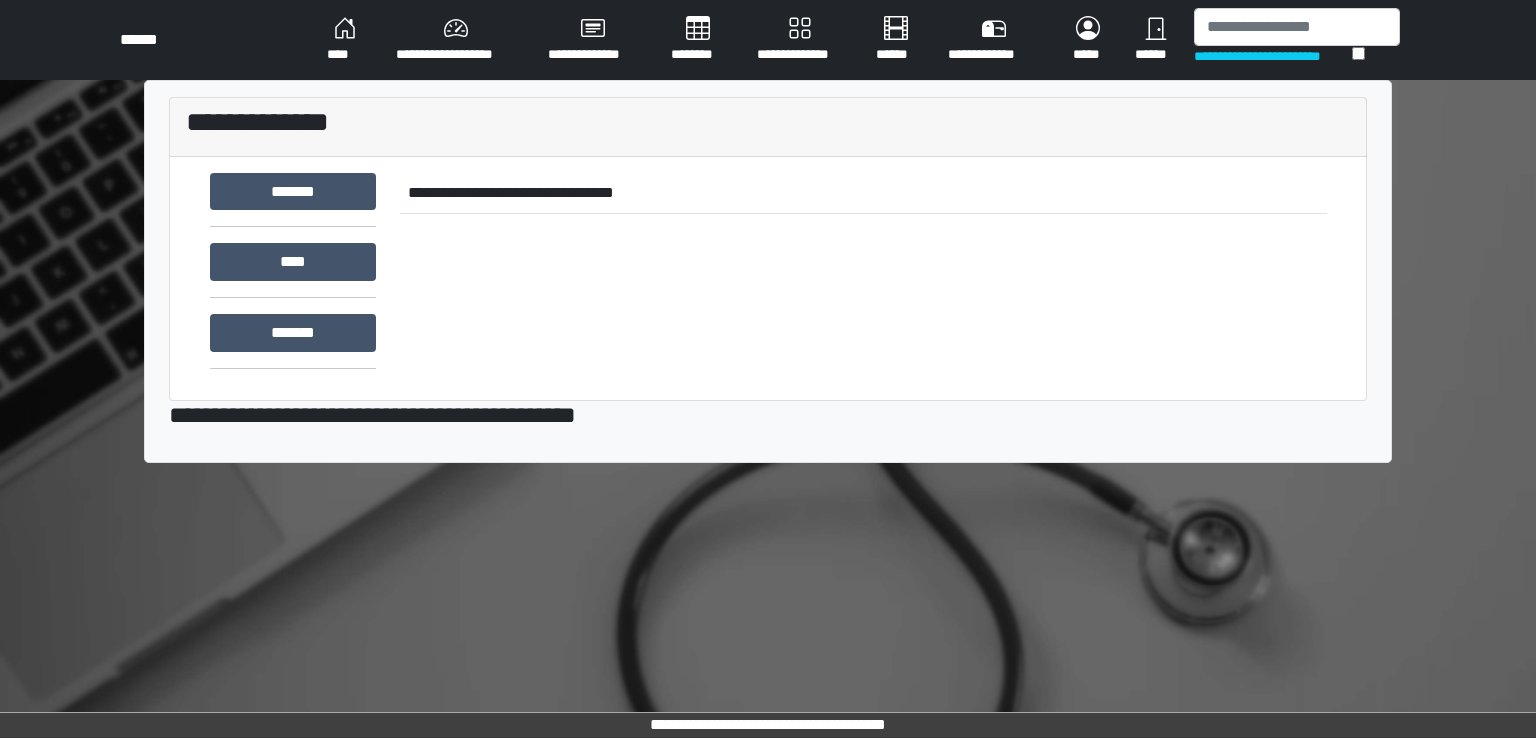 scroll, scrollTop: 0, scrollLeft: 0, axis: both 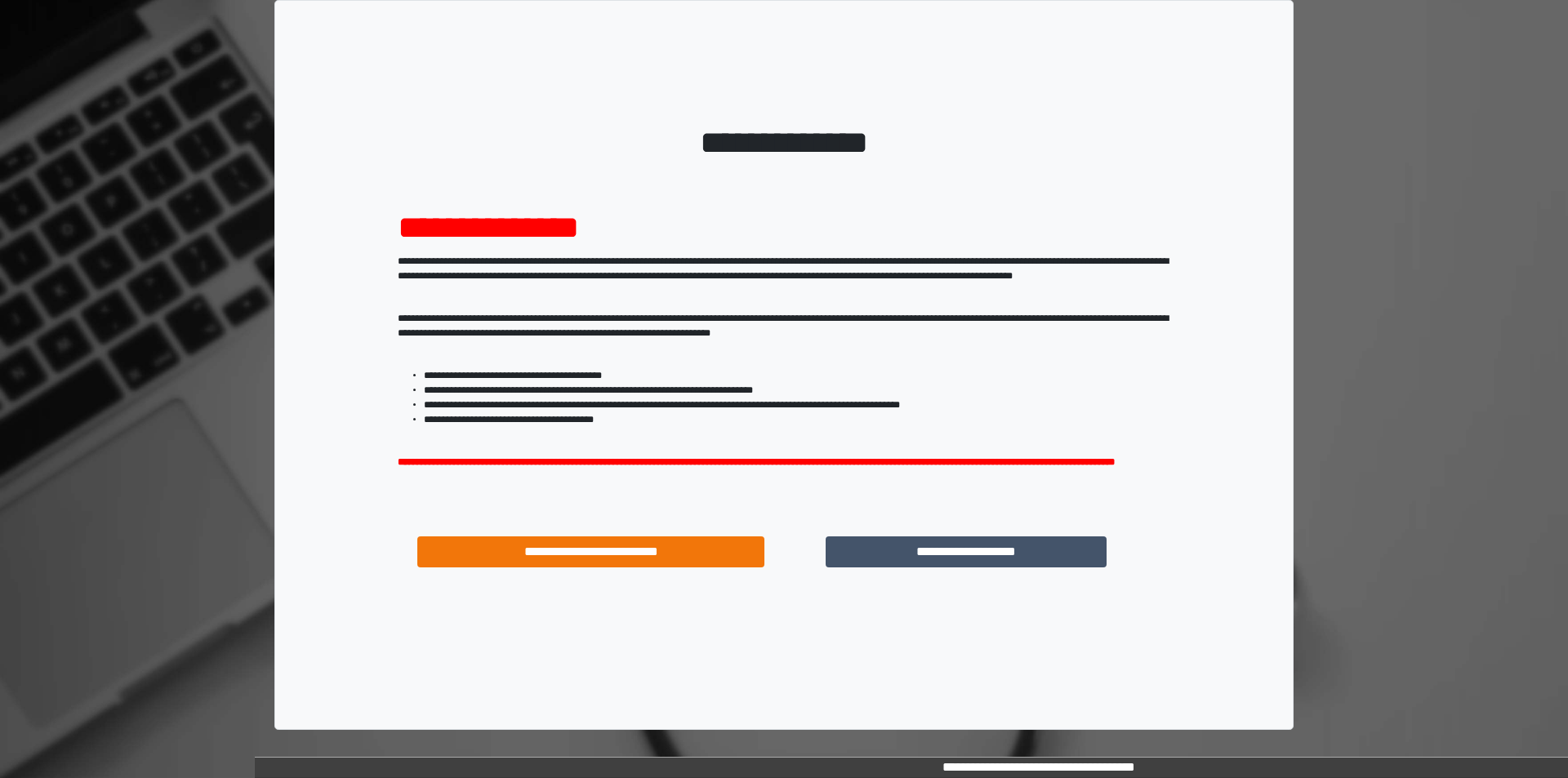 click on "**********" at bounding box center [966, 552] 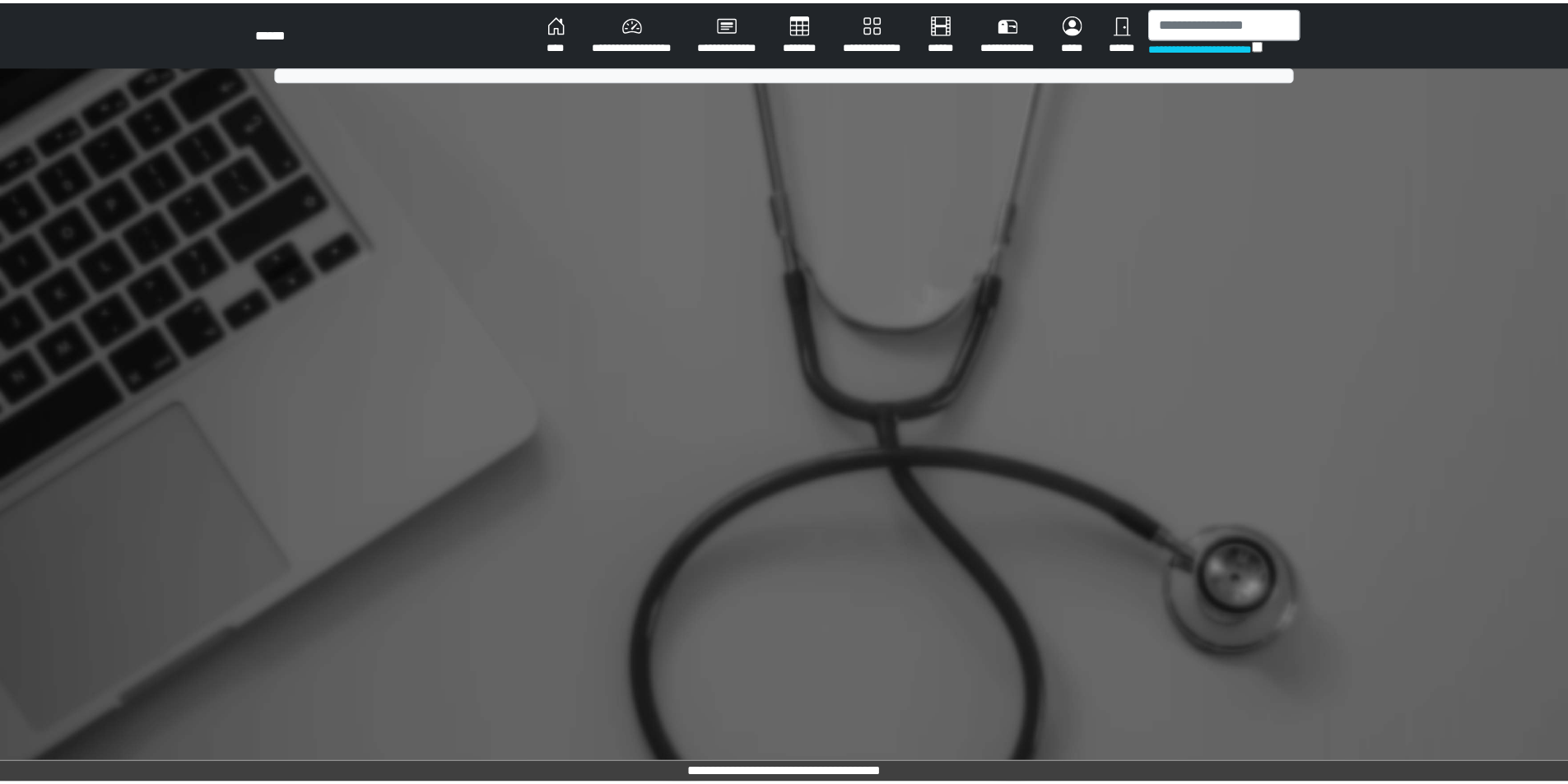 scroll, scrollTop: 0, scrollLeft: 0, axis: both 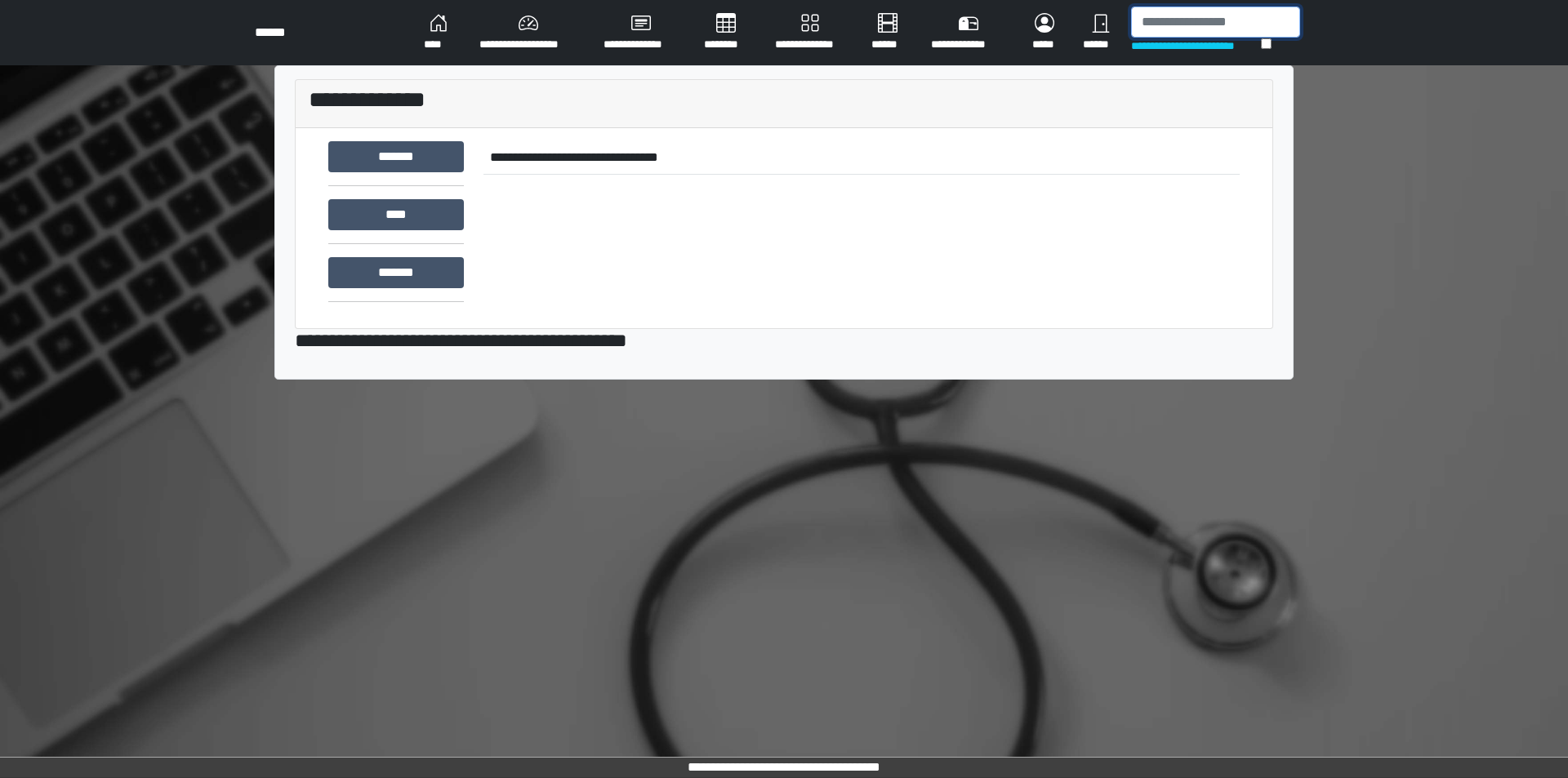 click at bounding box center (1215, 22) 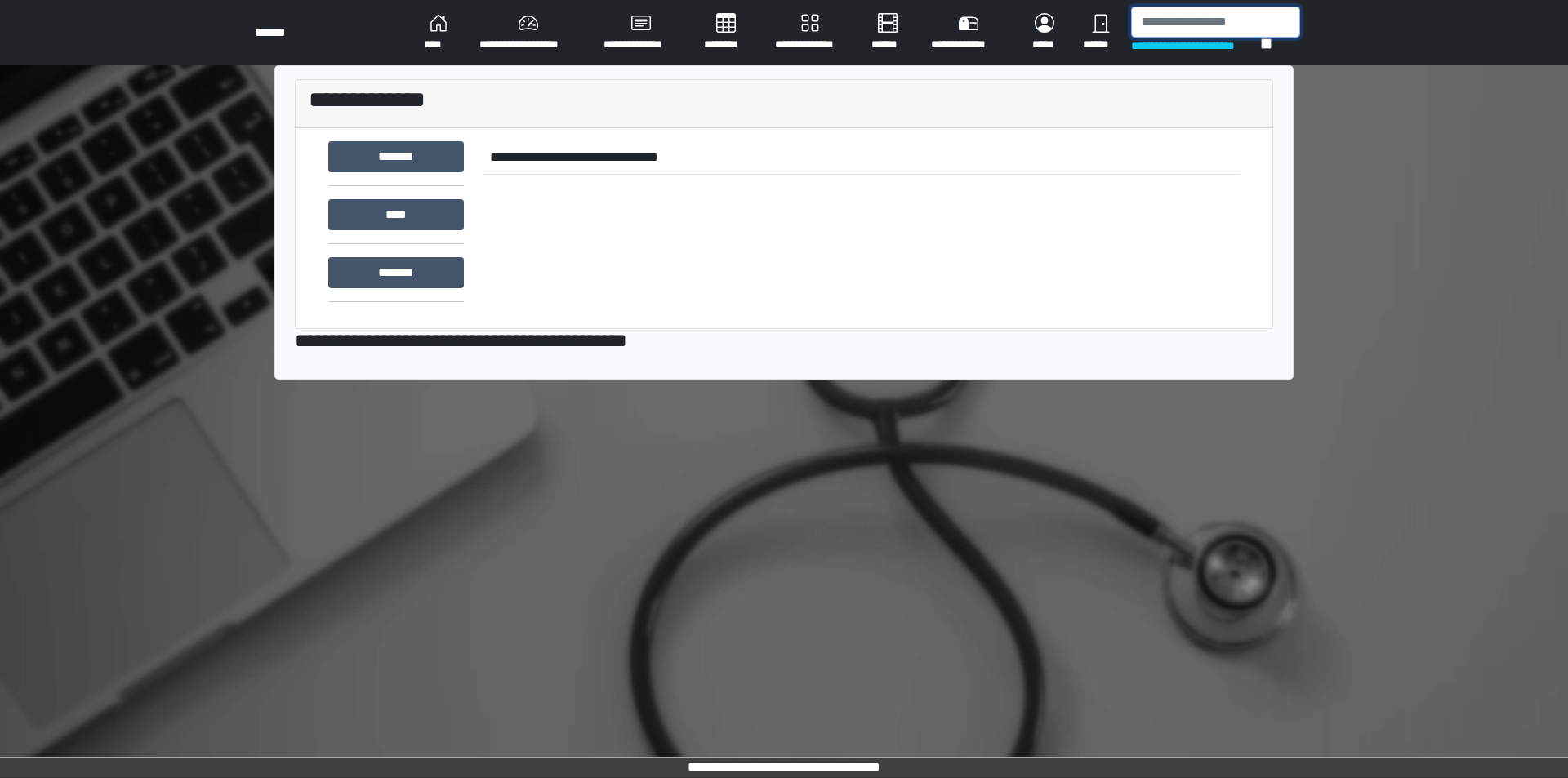 type on "*" 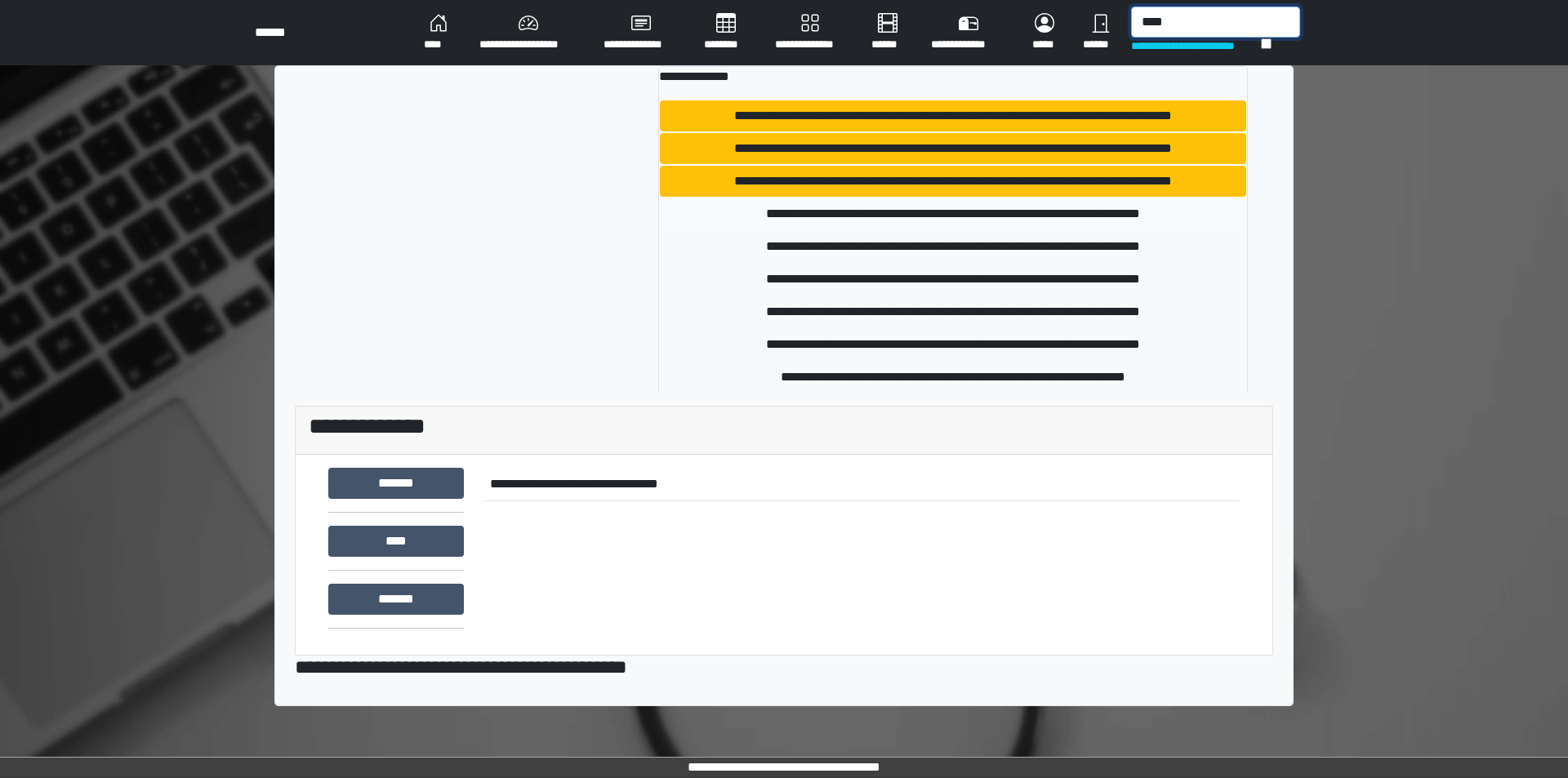 type on "****" 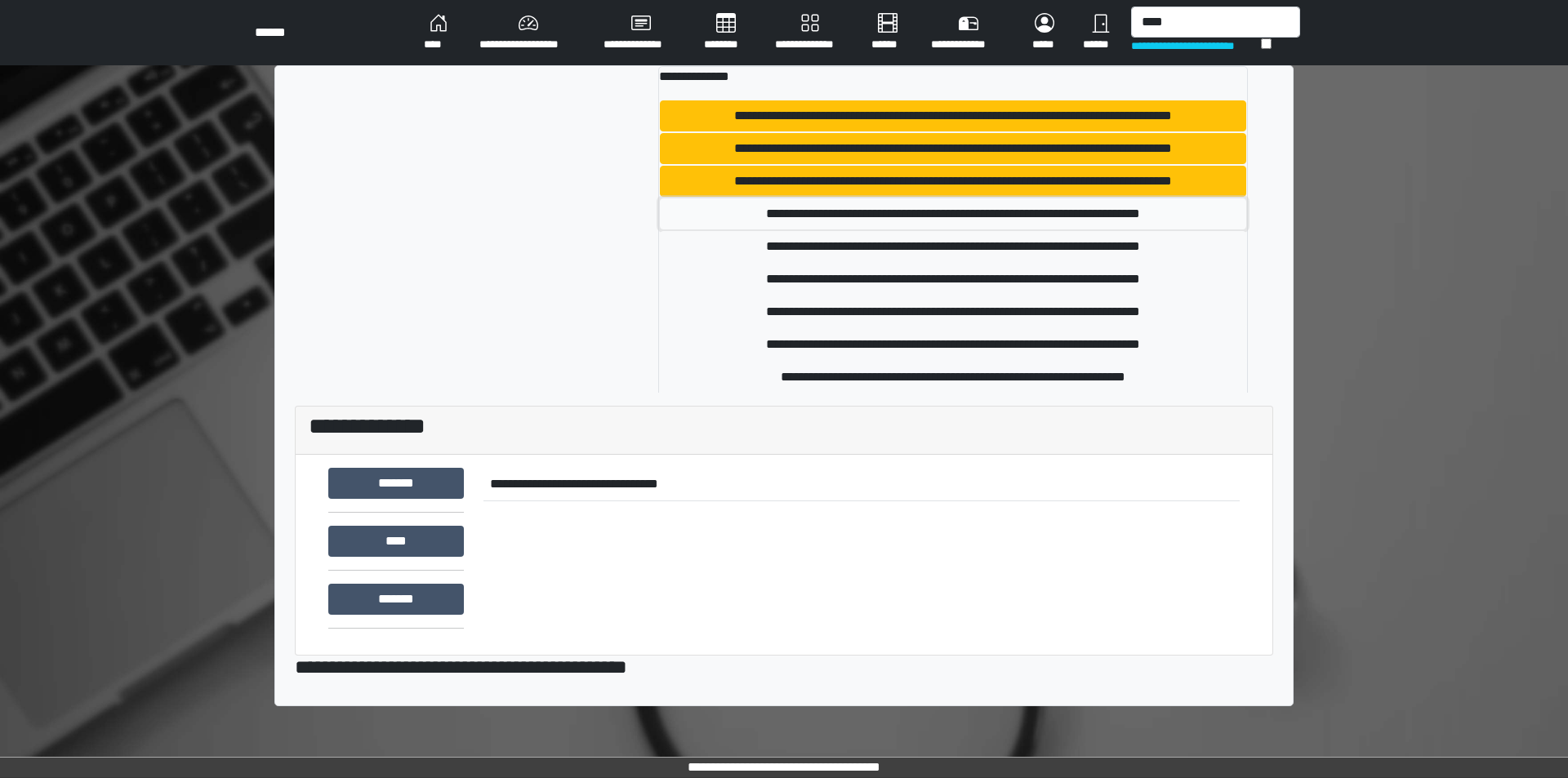 drag, startPoint x: 1080, startPoint y: 220, endPoint x: 1075, endPoint y: 214, distance: 7.81025 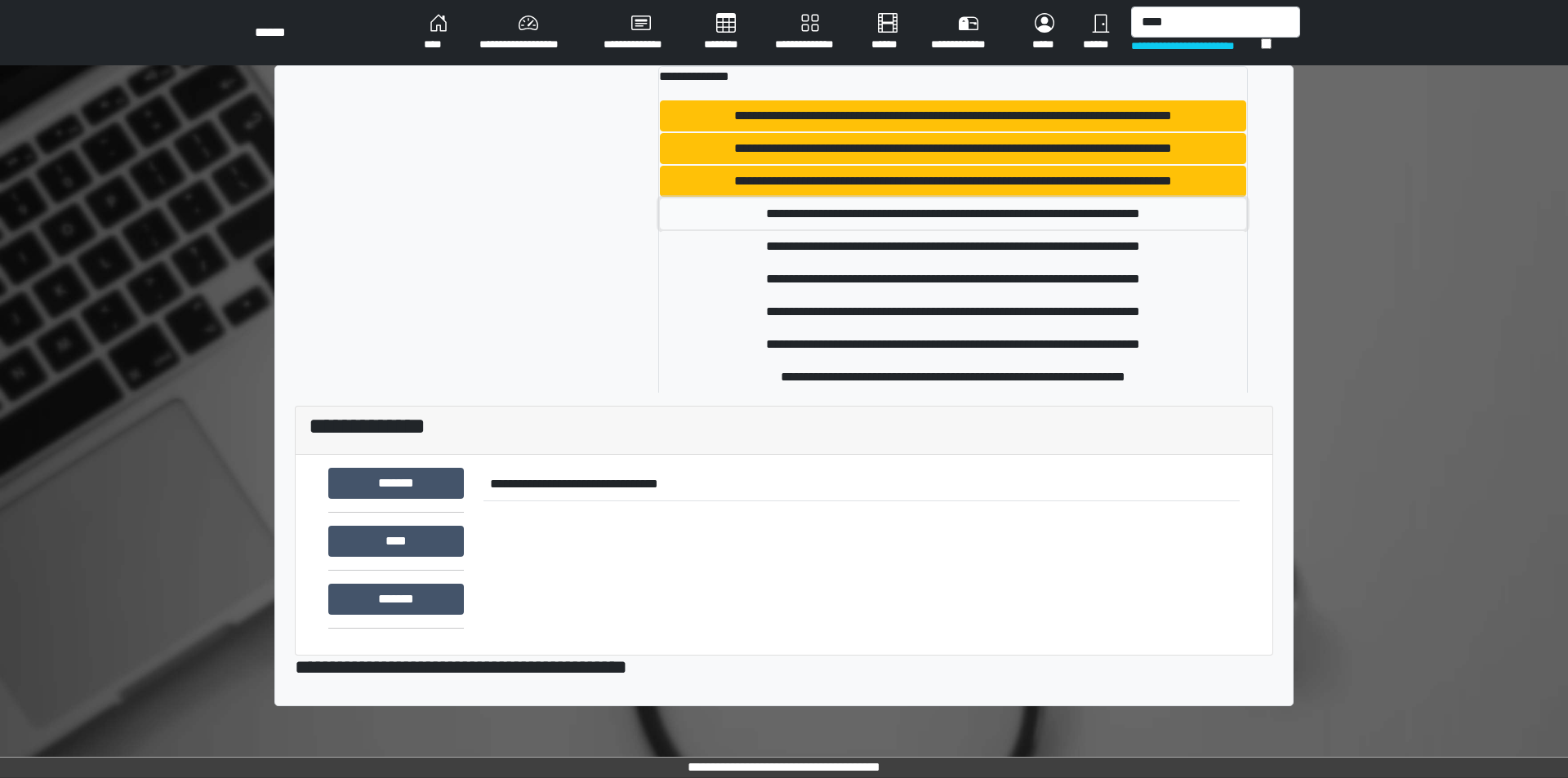click on "**********" at bounding box center (952, 214) 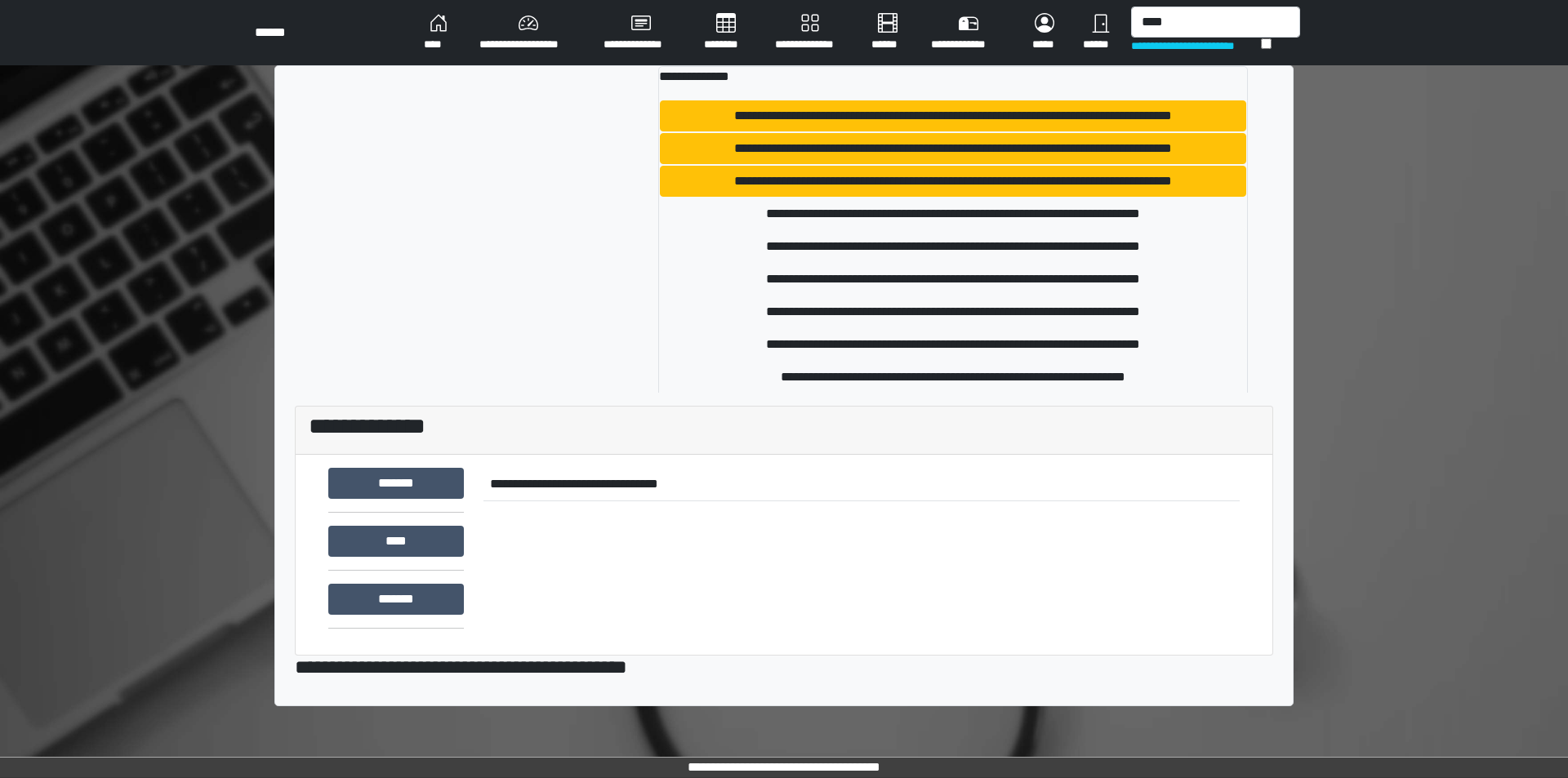 type 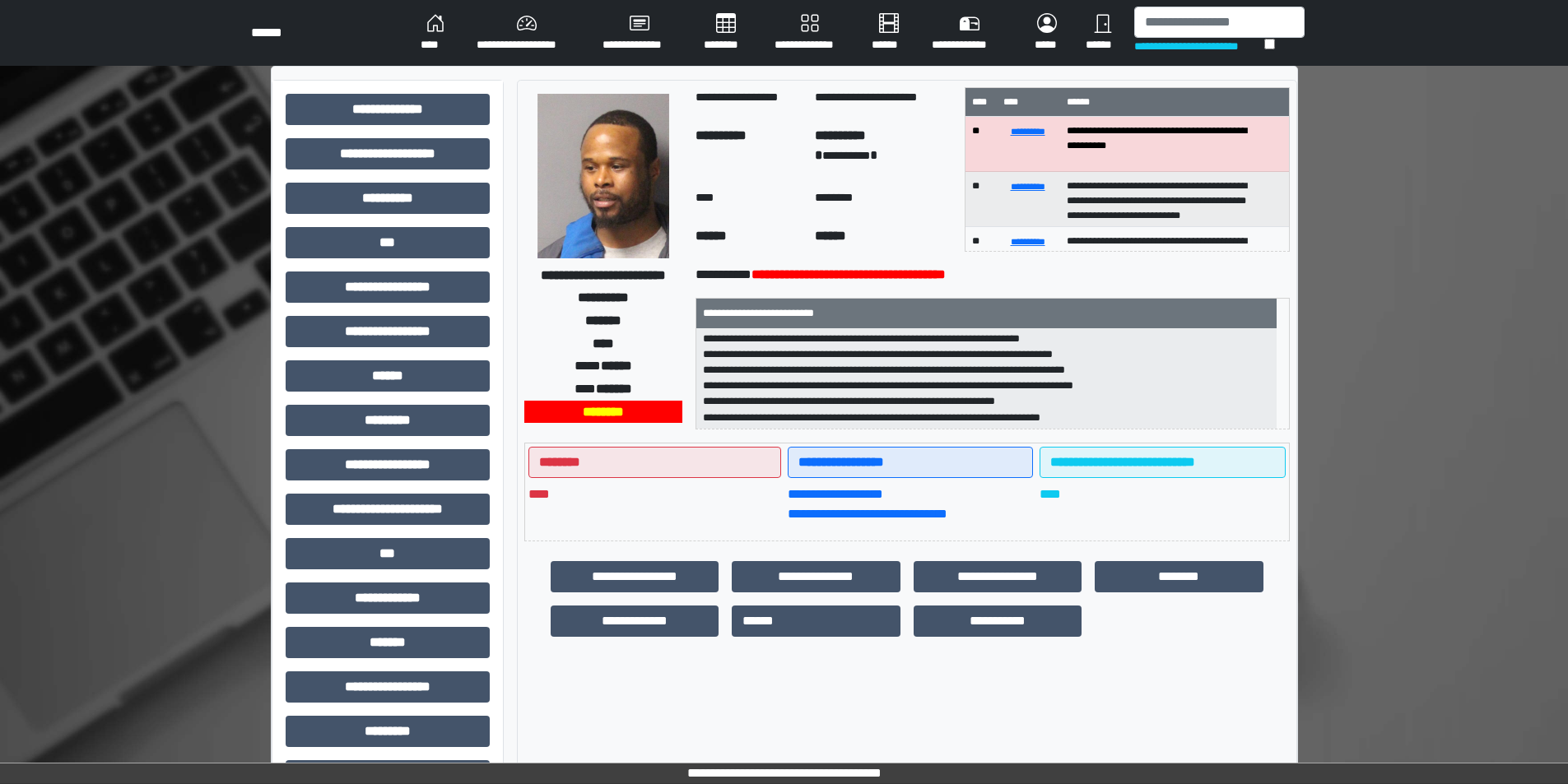 scroll, scrollTop: 5, scrollLeft: 0, axis: vertical 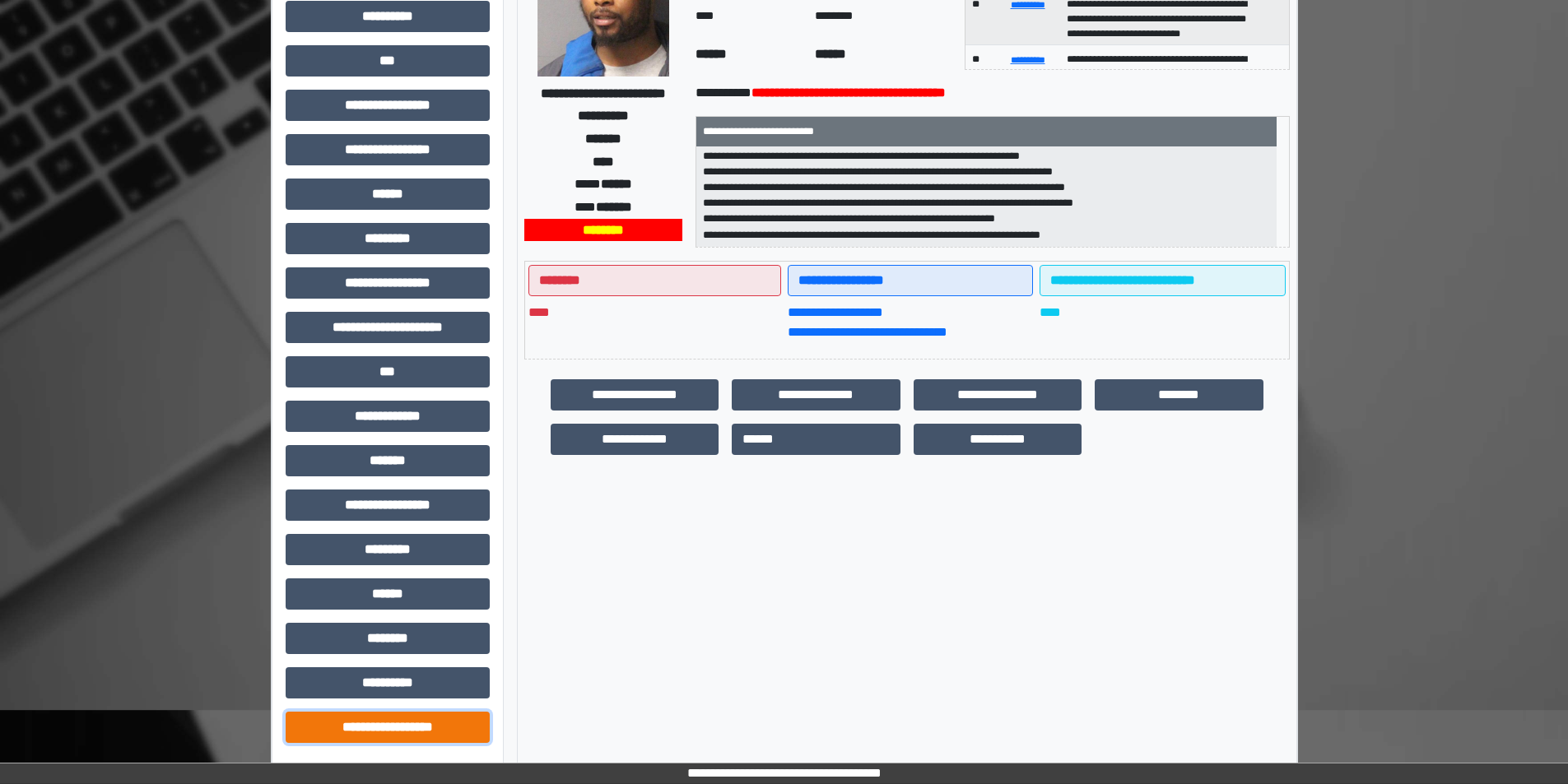 click on "**********" at bounding box center (388, 727) 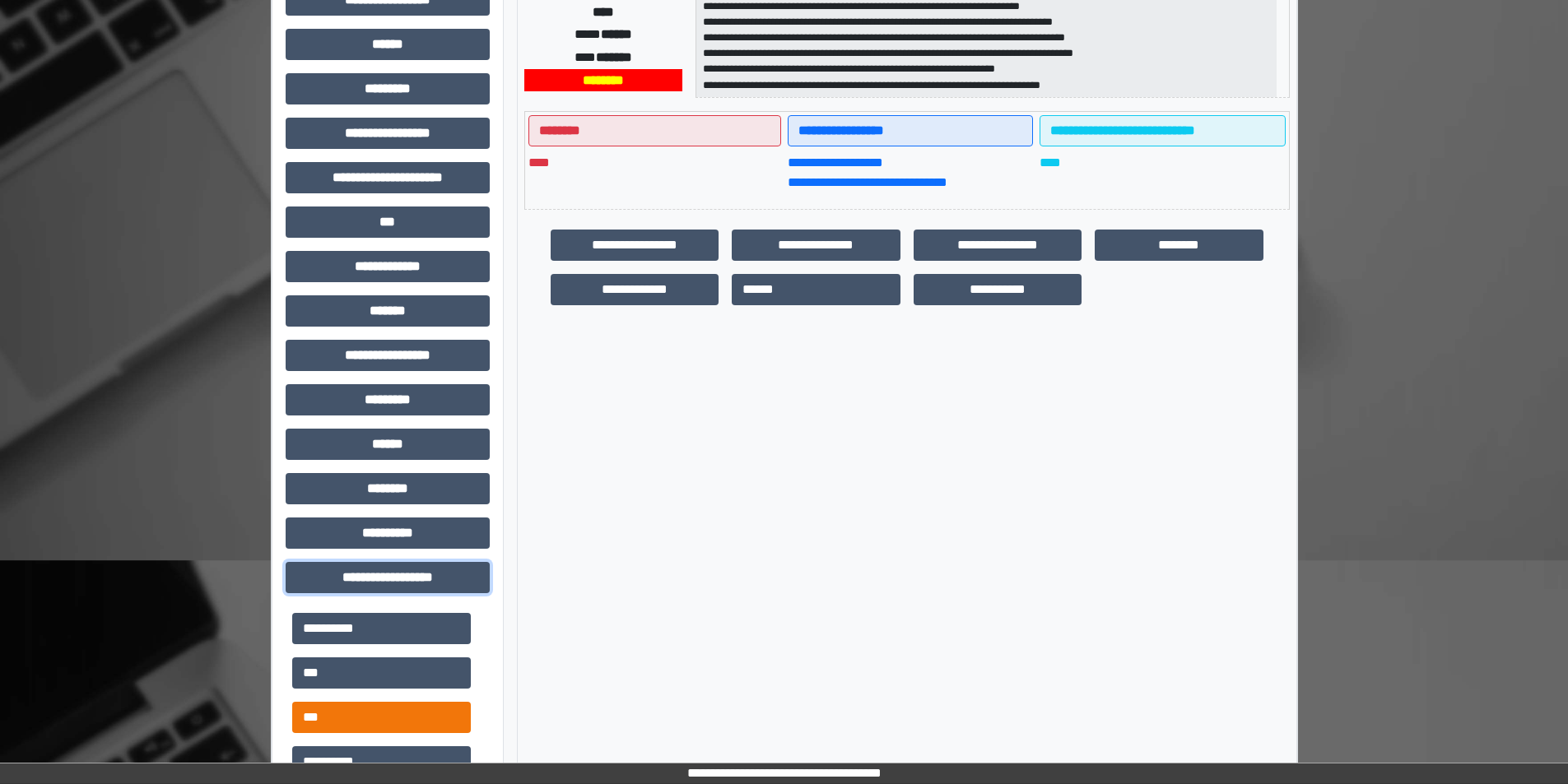 scroll, scrollTop: 346, scrollLeft: 0, axis: vertical 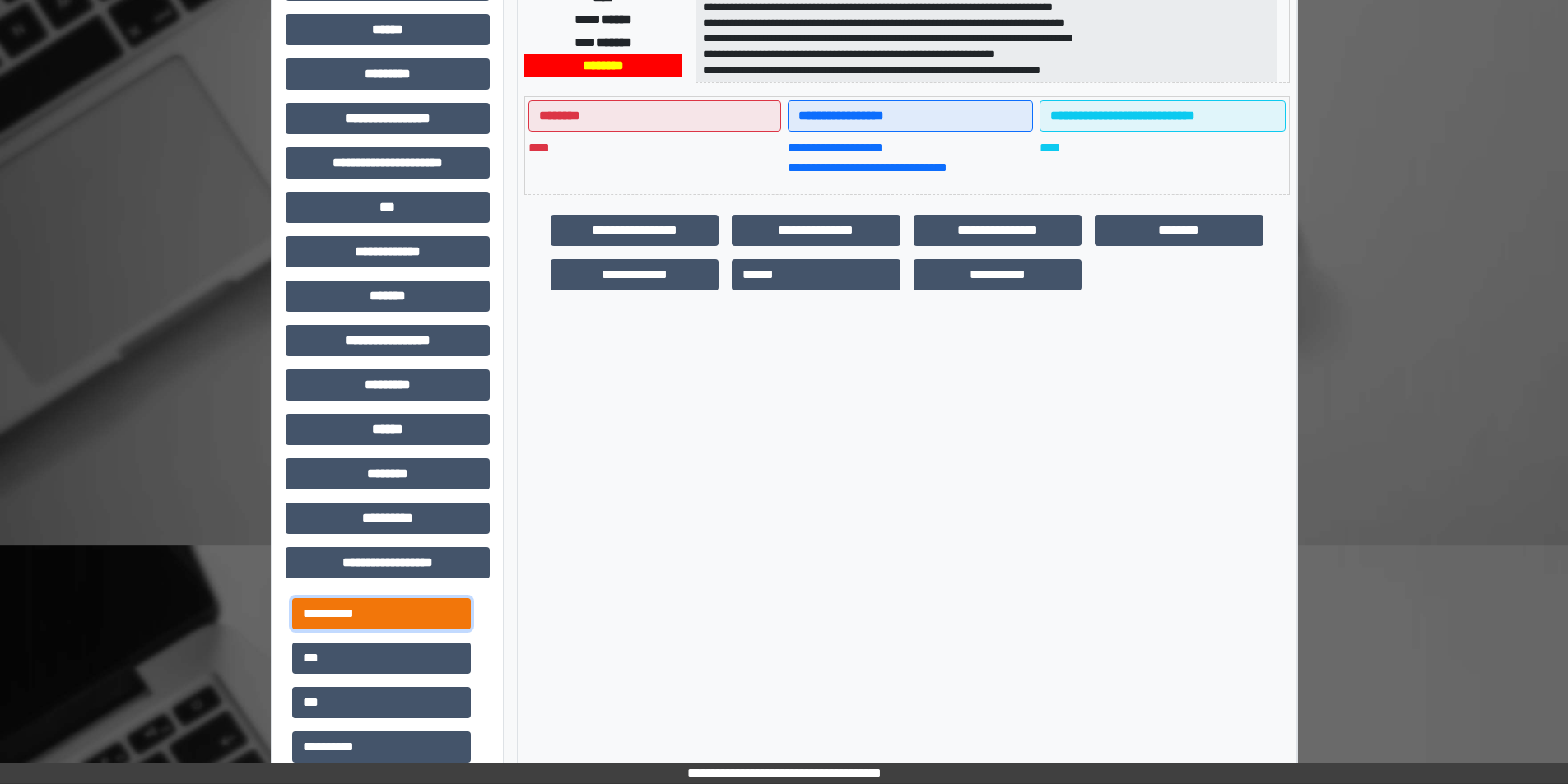 click on "**********" at bounding box center [381, 614] 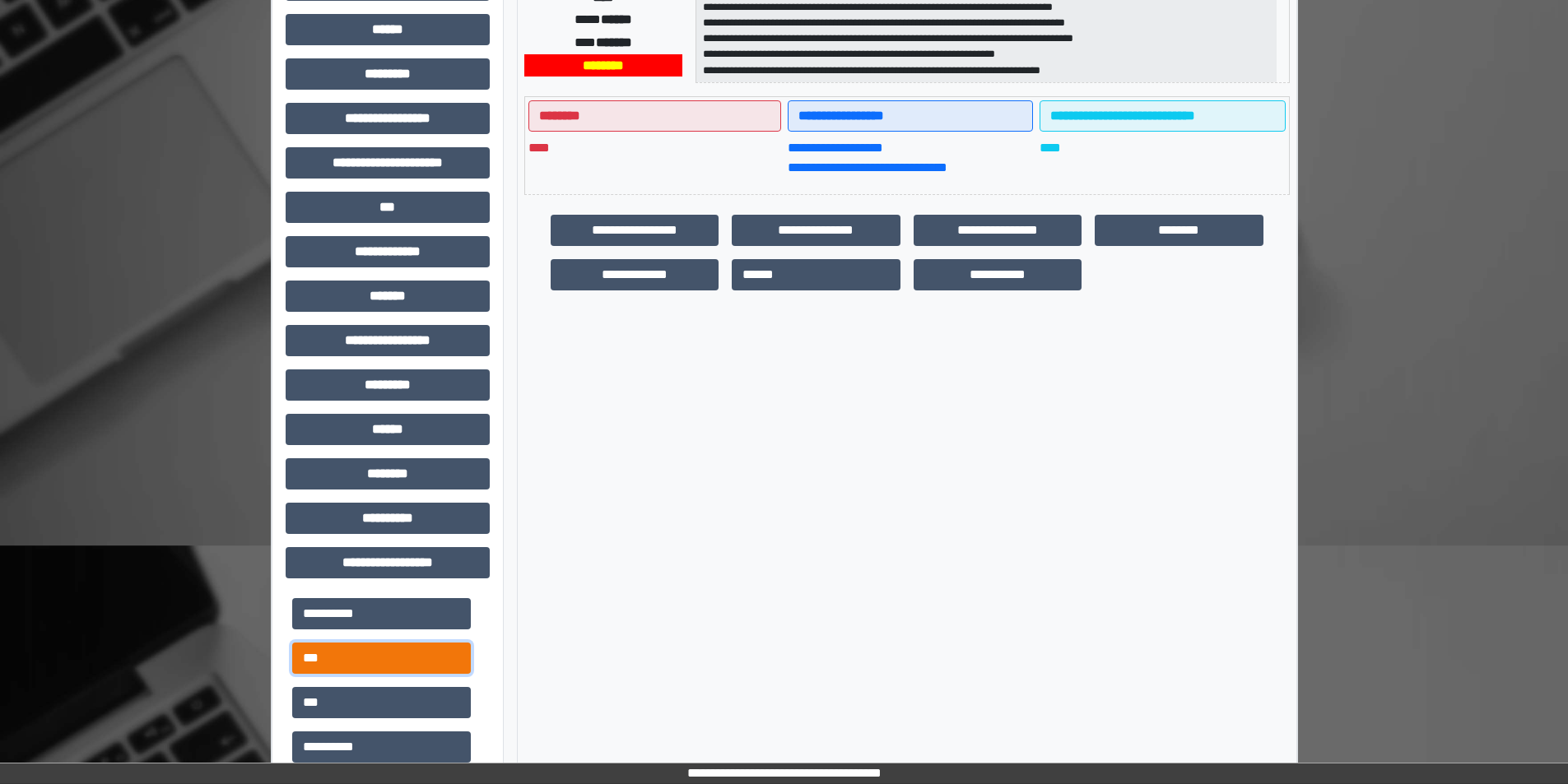 click on "***" at bounding box center [381, 658] 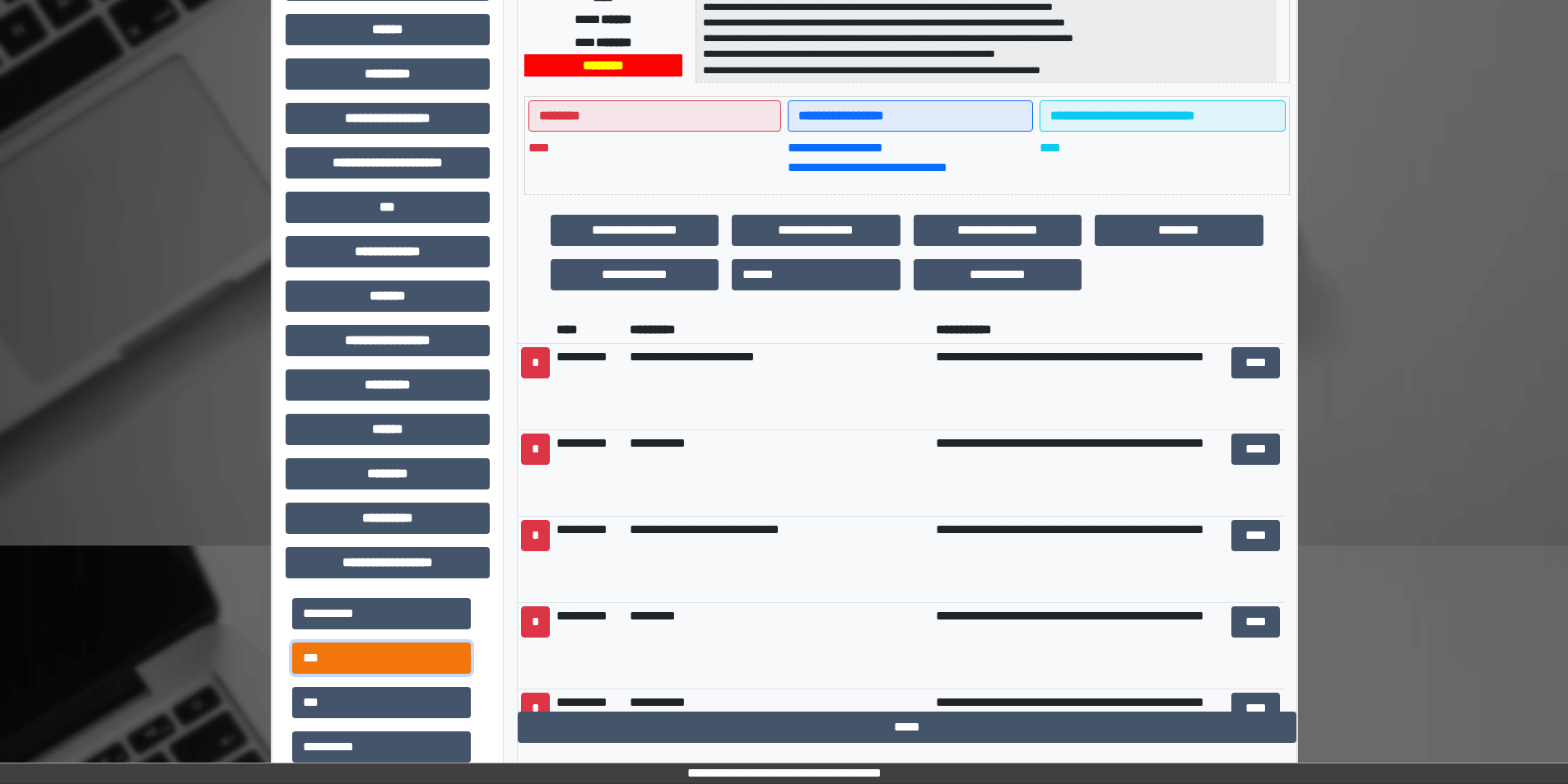 click on "***" at bounding box center [381, 658] 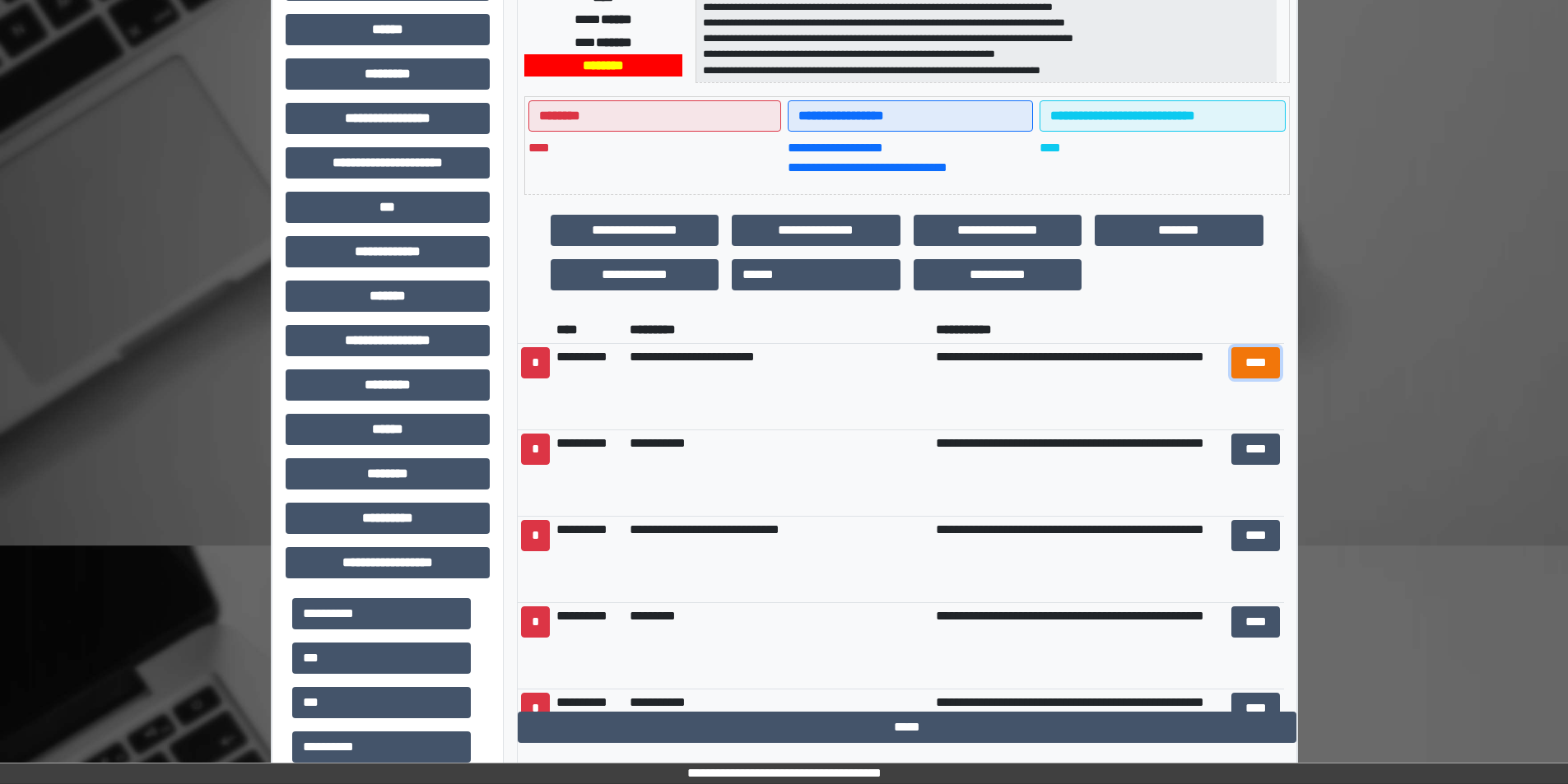 click on "****" at bounding box center (1256, 363) 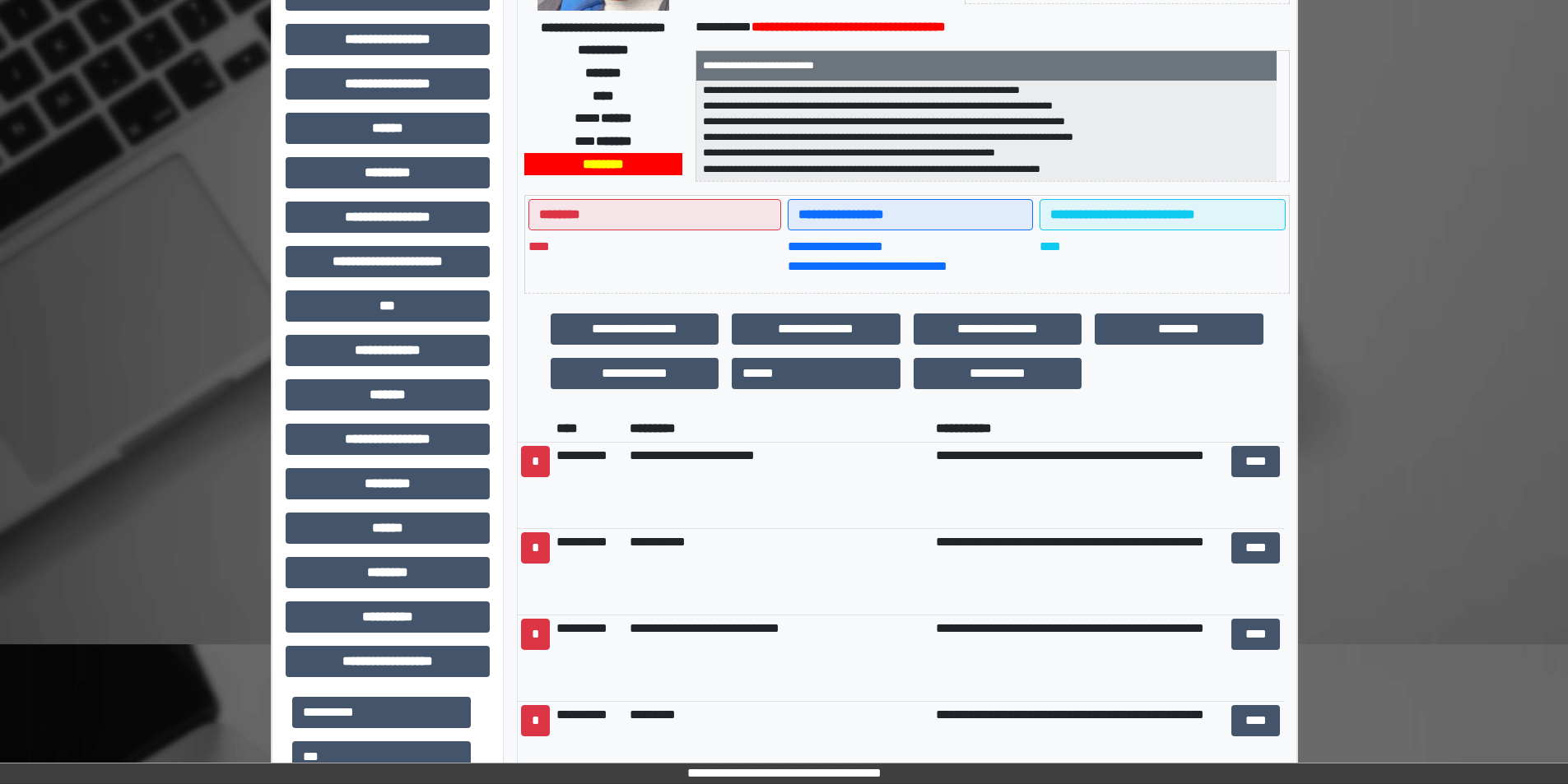scroll, scrollTop: 0, scrollLeft: 0, axis: both 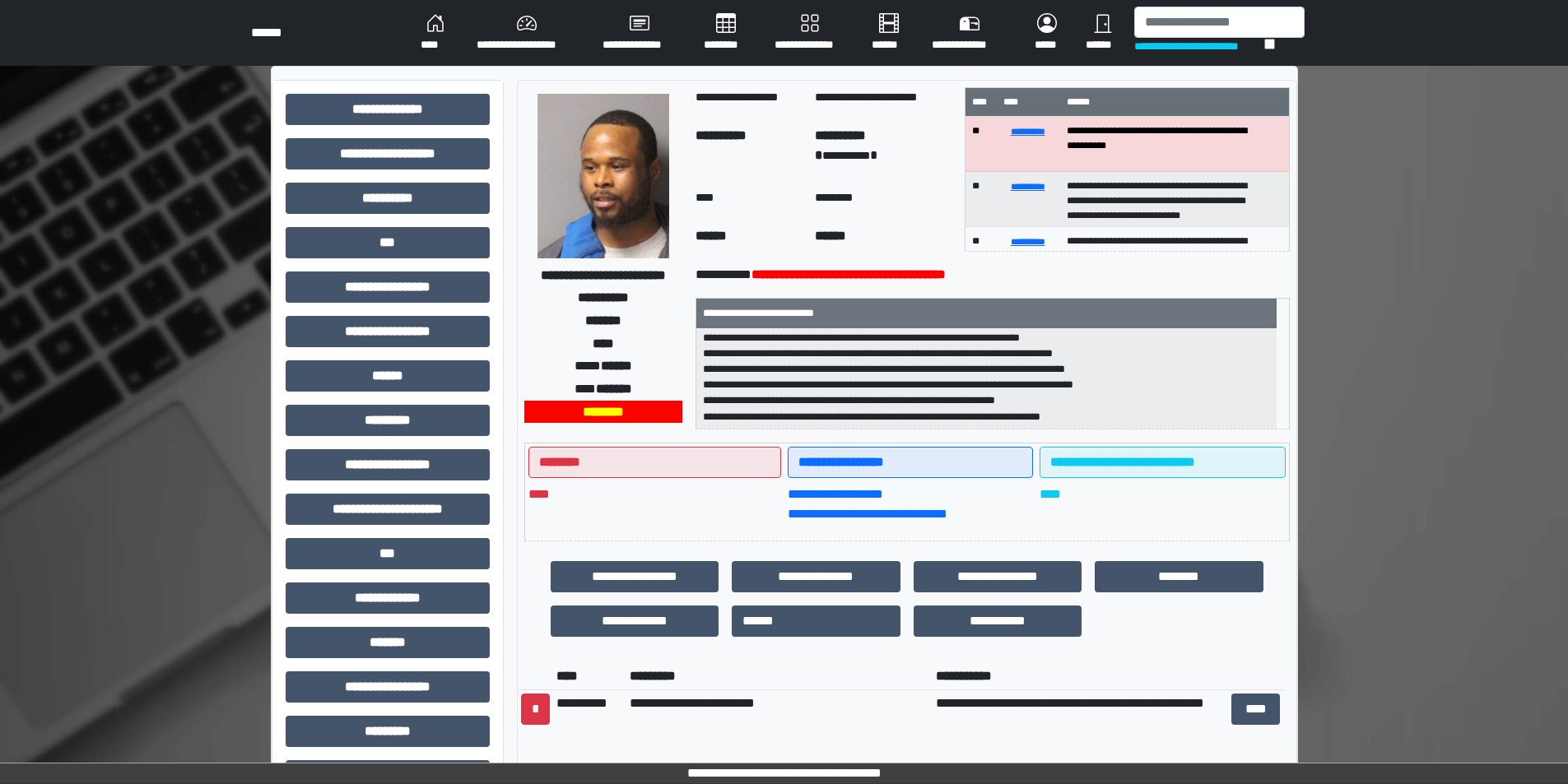 click on "******" at bounding box center (1103, 33) 